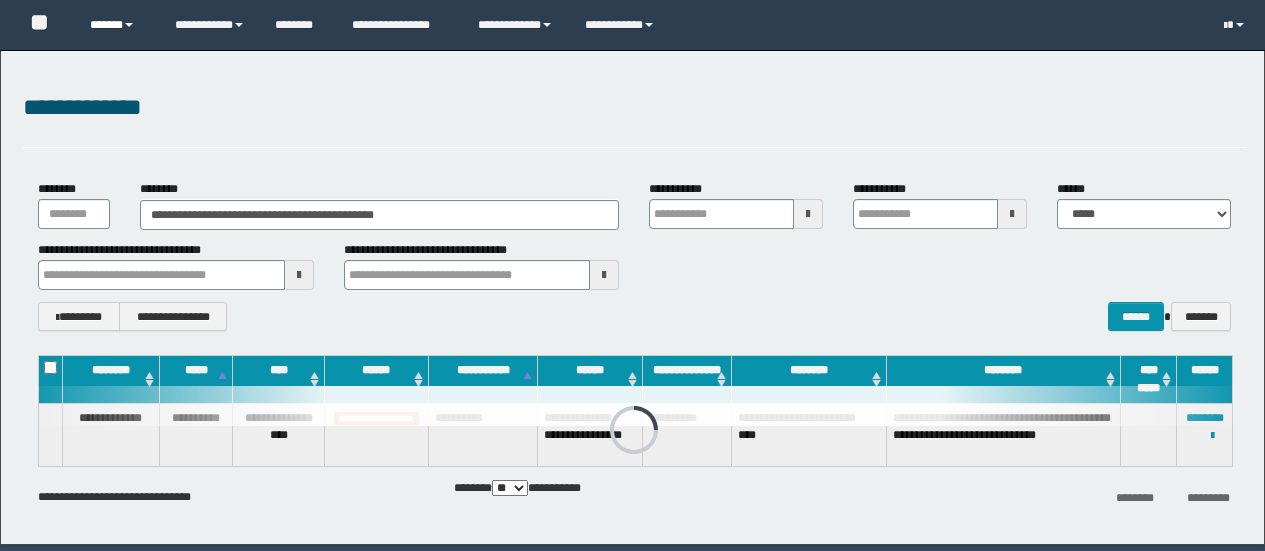 scroll, scrollTop: 0, scrollLeft: 0, axis: both 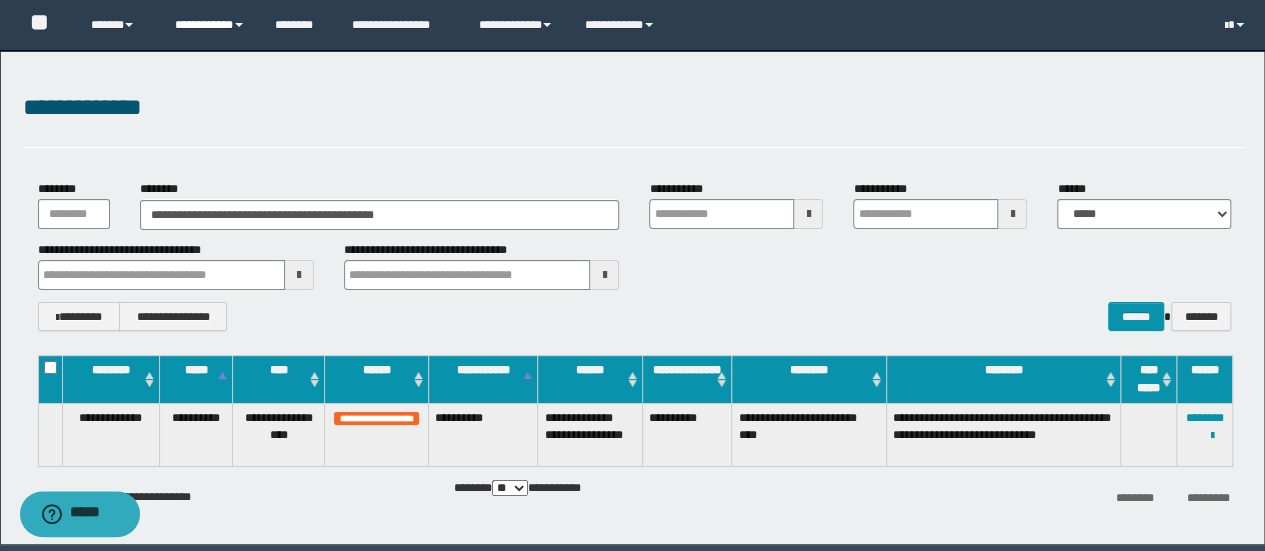 click on "**********" at bounding box center (210, 25) 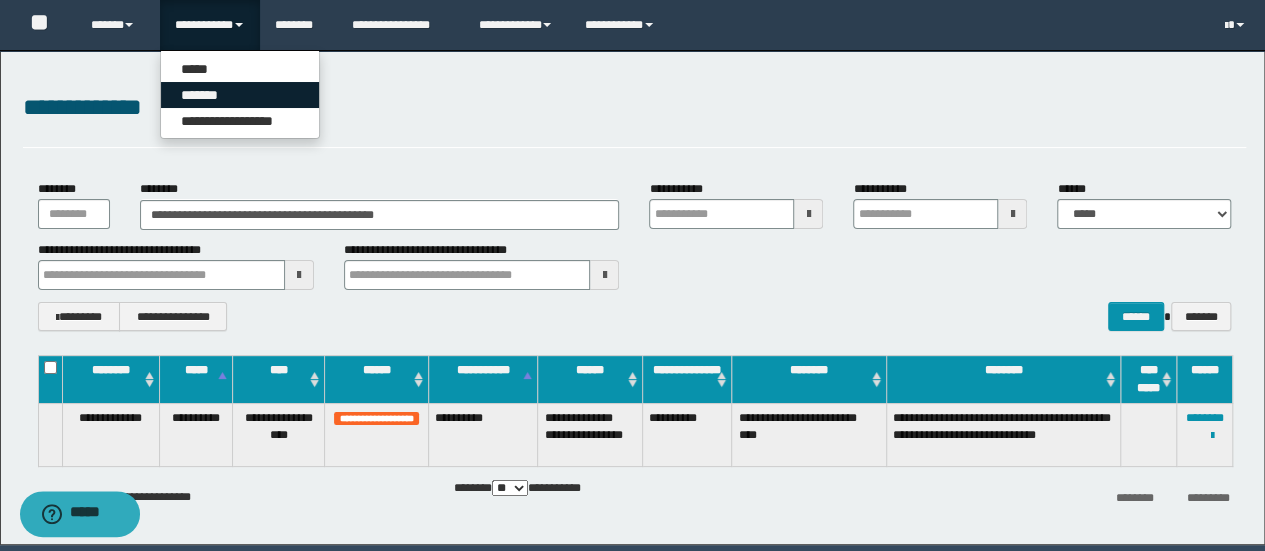 click on "*******" at bounding box center [240, 95] 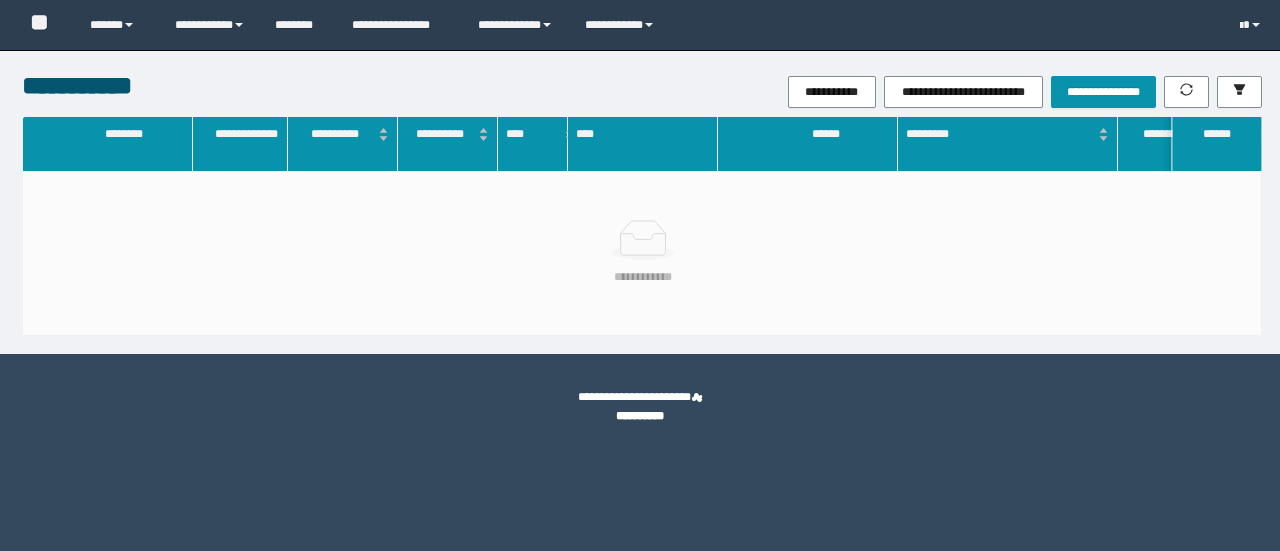 scroll, scrollTop: 0, scrollLeft: 0, axis: both 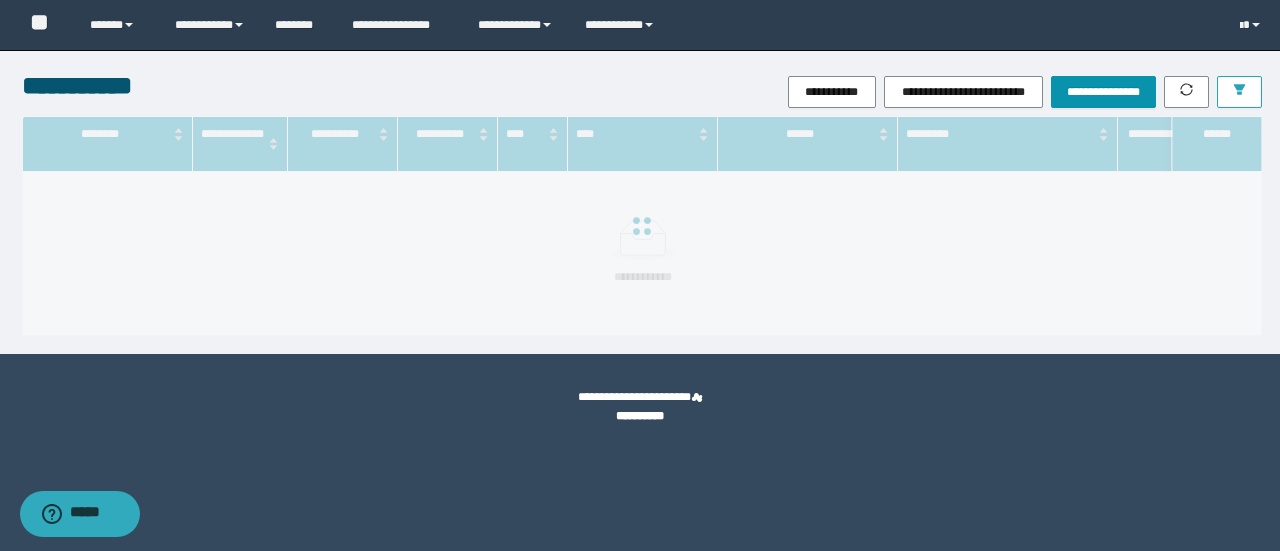 click at bounding box center (1239, 92) 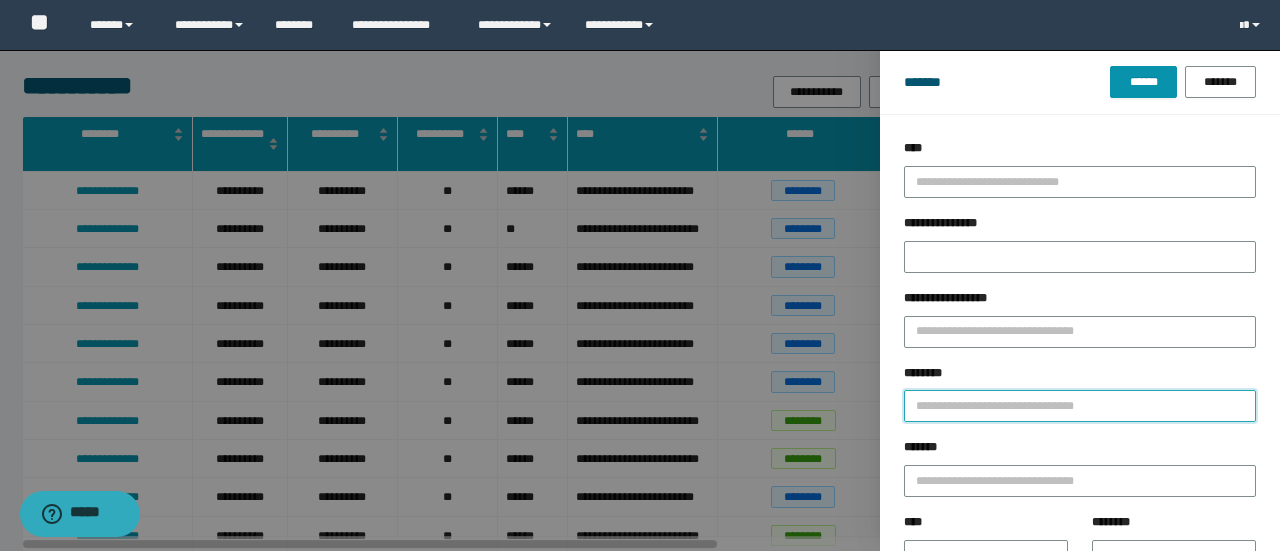 click on "********" at bounding box center [1080, 406] 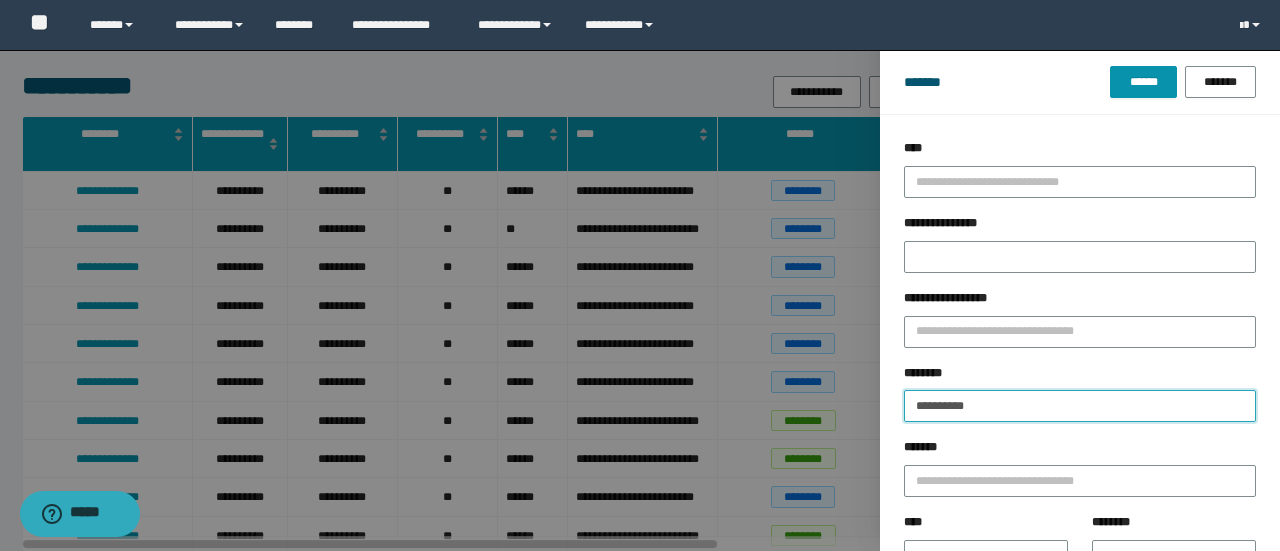 type 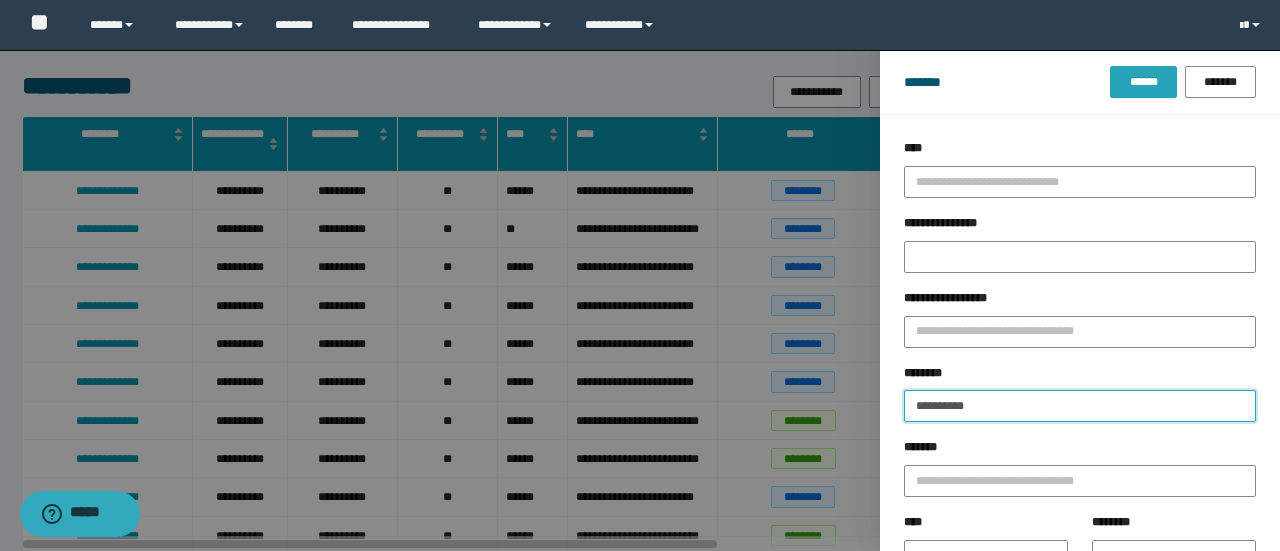 type on "**********" 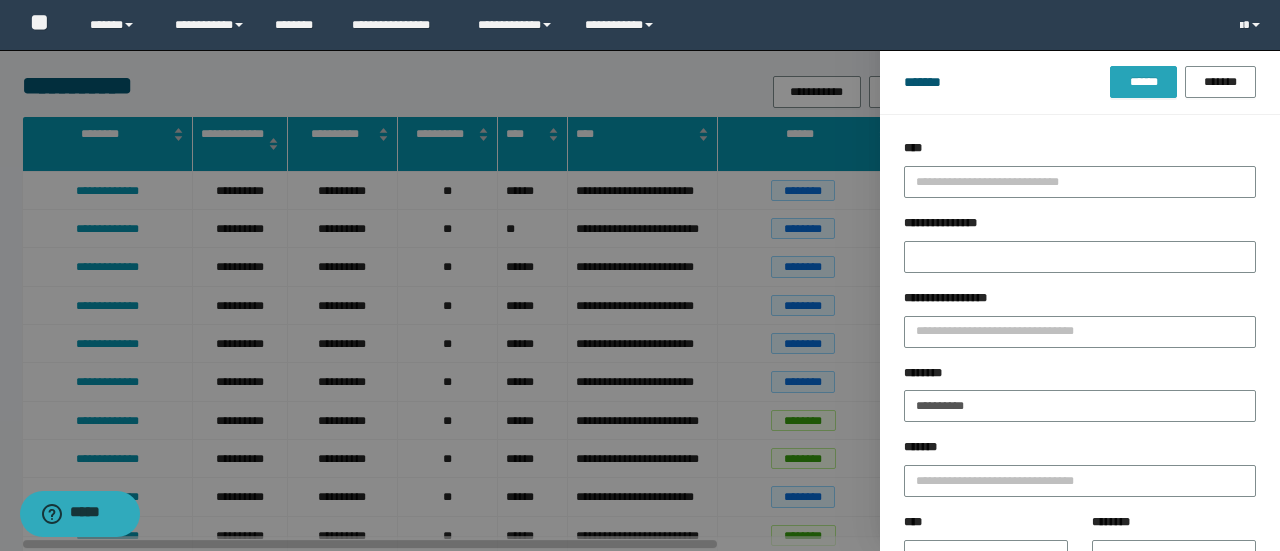 click on "******" at bounding box center [1143, 82] 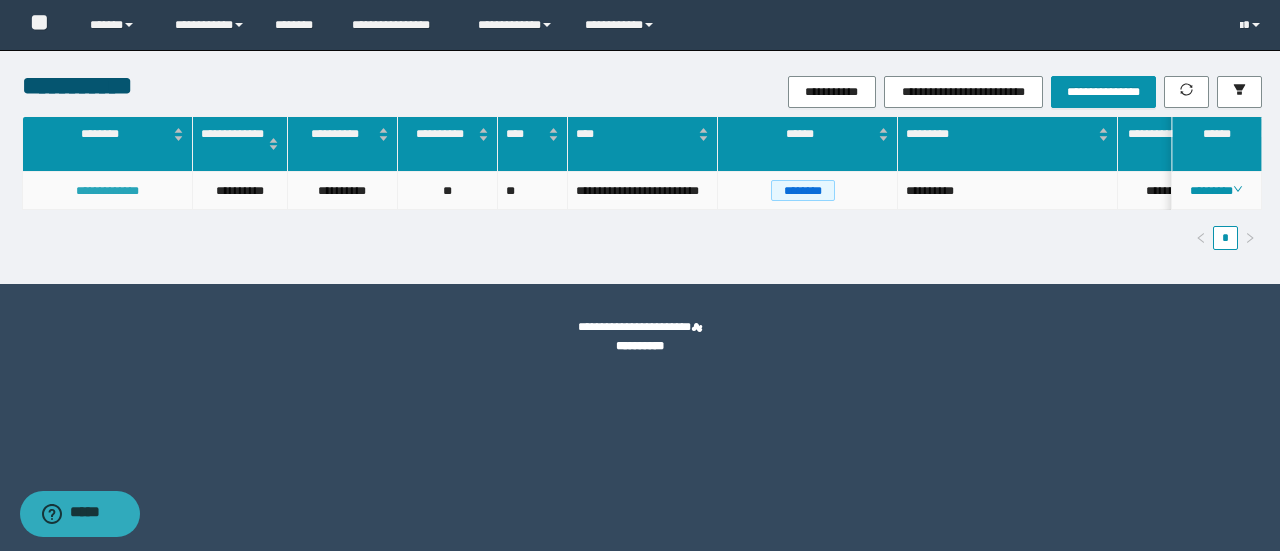 click on "**********" at bounding box center [107, 191] 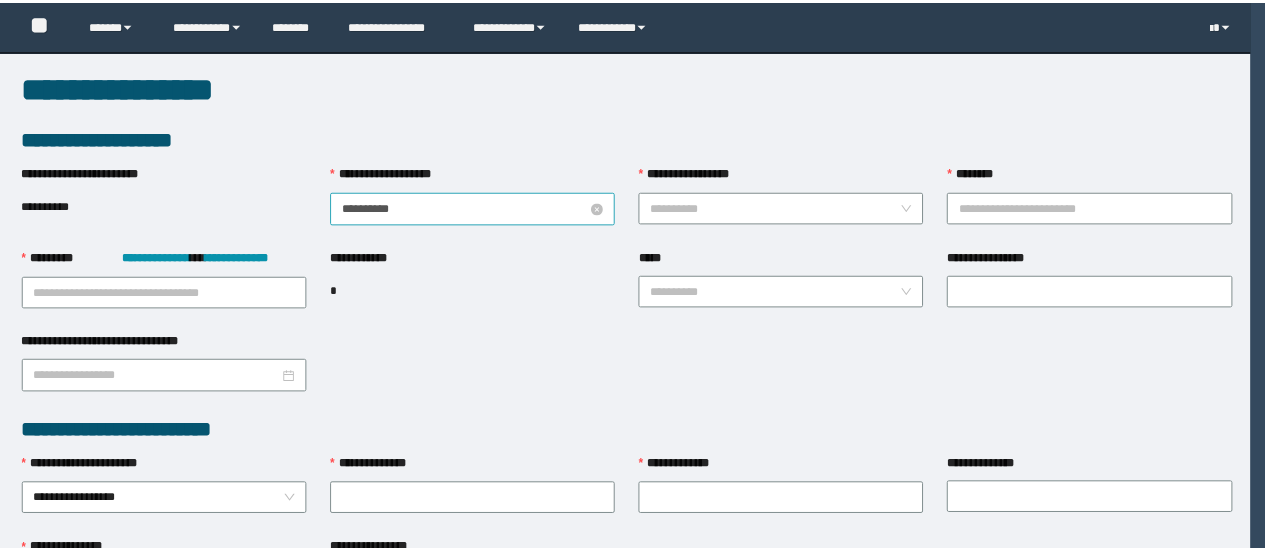 scroll, scrollTop: 0, scrollLeft: 0, axis: both 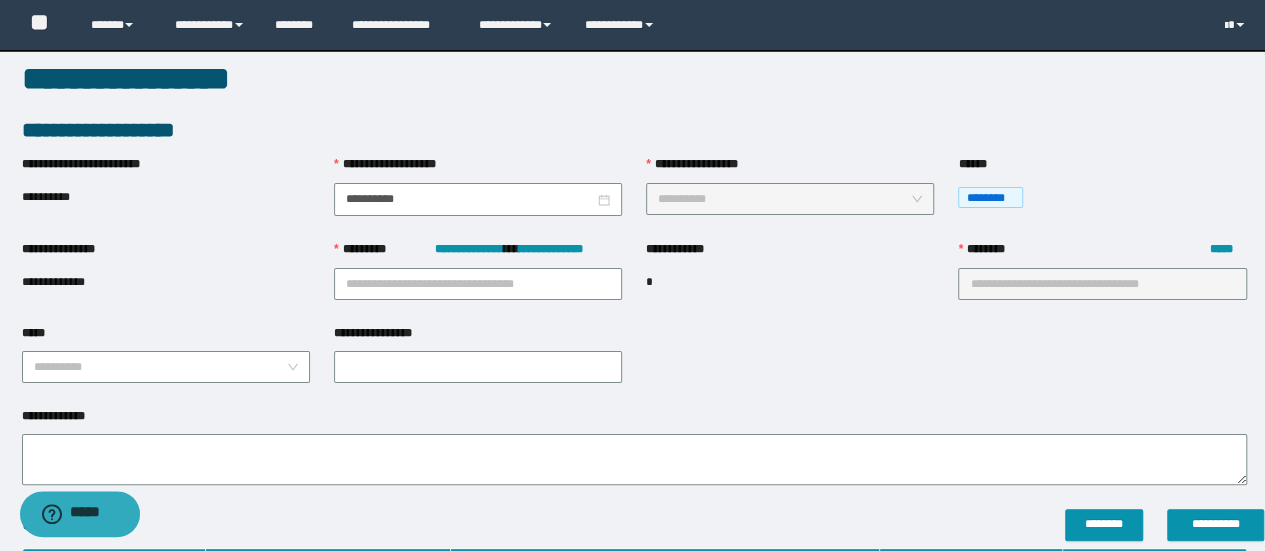 type on "**********" 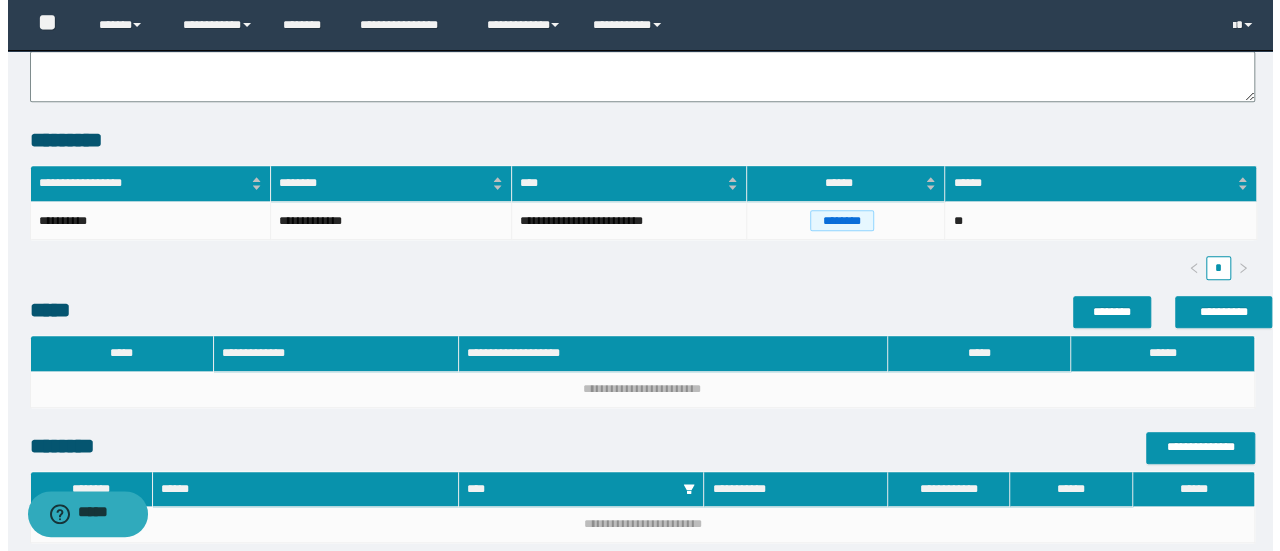 scroll, scrollTop: 480, scrollLeft: 0, axis: vertical 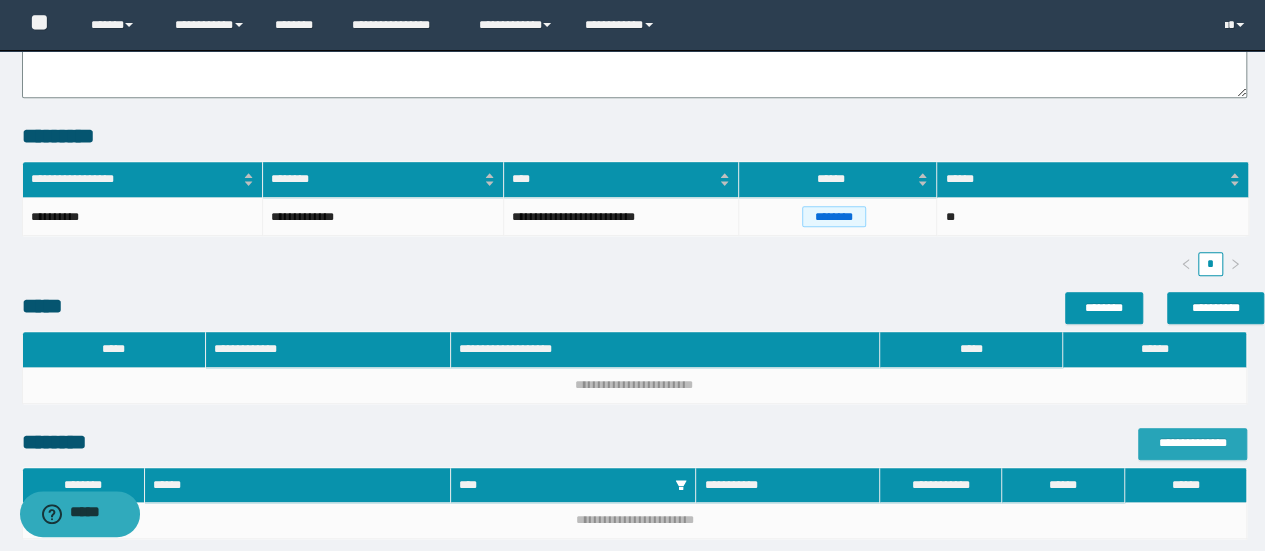 click on "**********" at bounding box center [1192, 443] 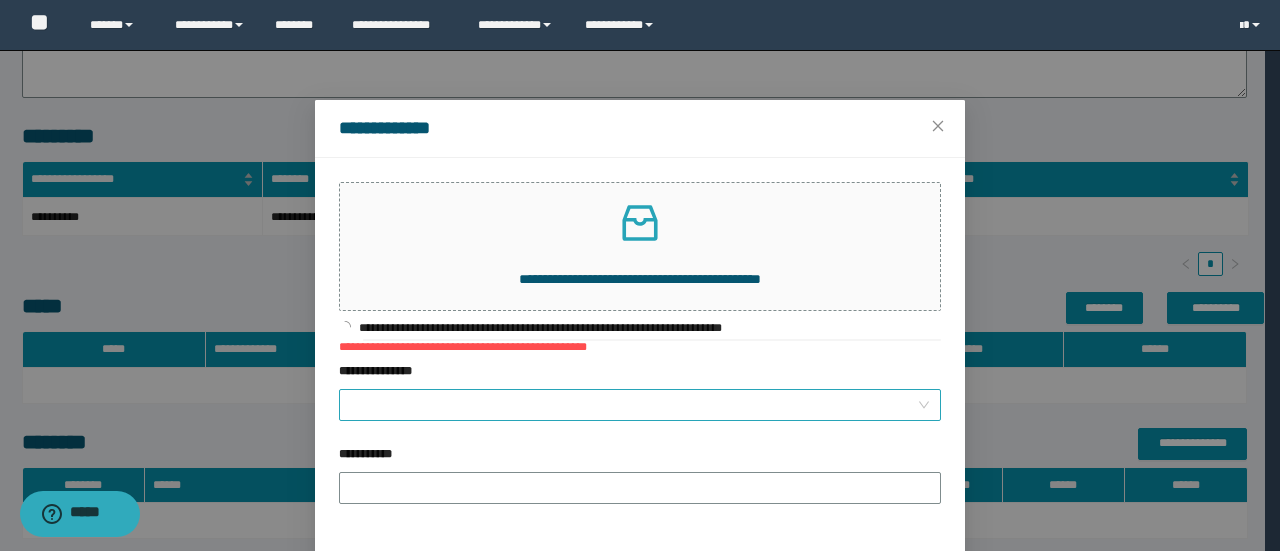 click on "**********" at bounding box center (634, 405) 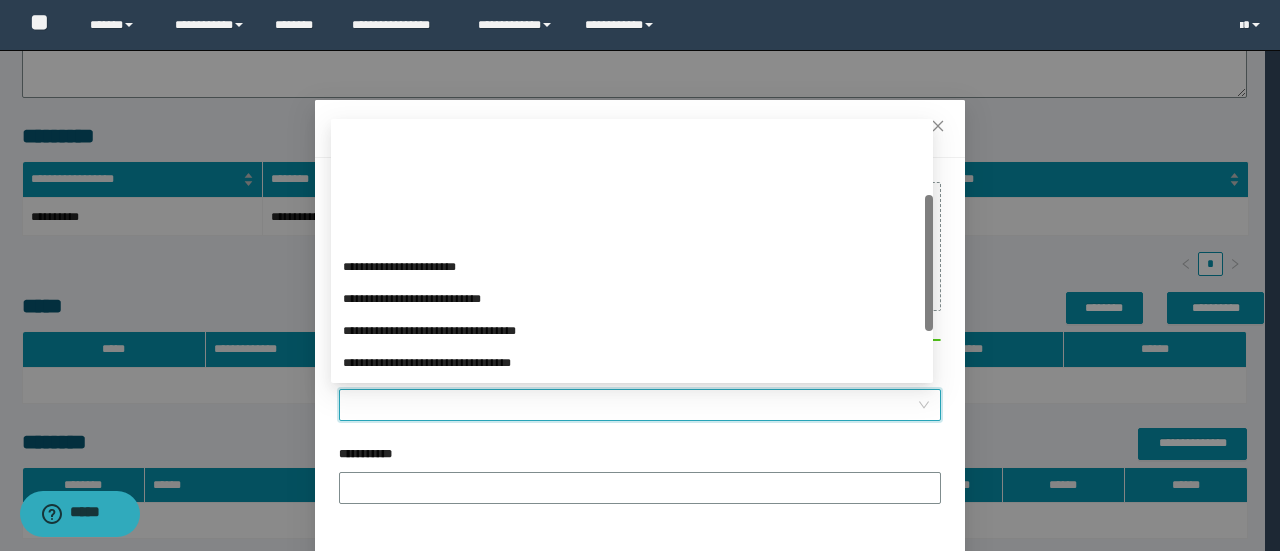 scroll, scrollTop: 133, scrollLeft: 0, axis: vertical 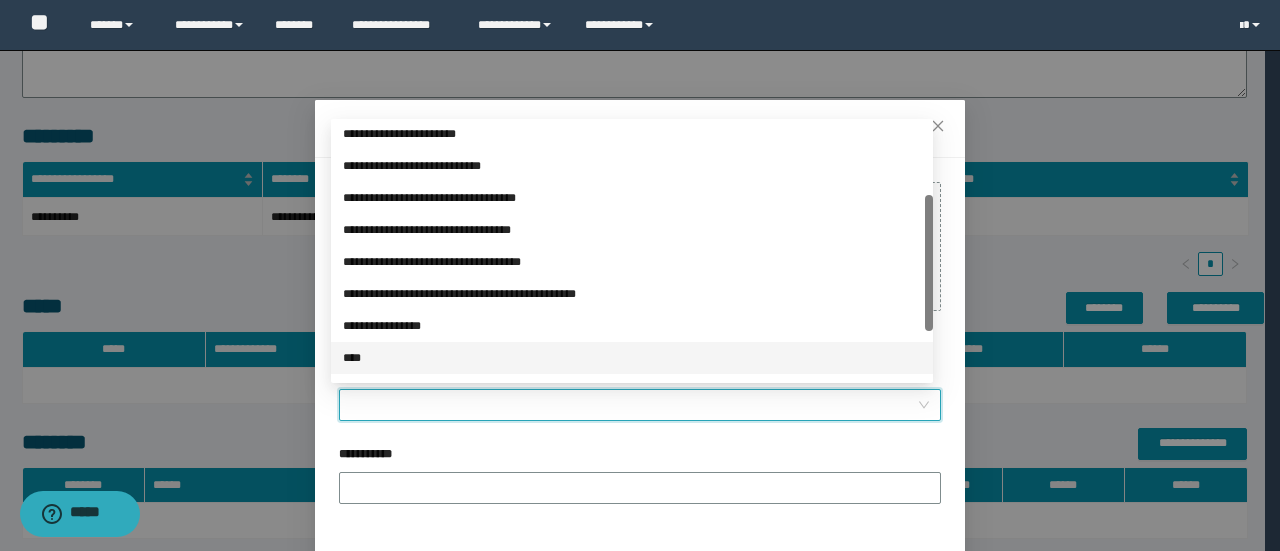 click on "****" at bounding box center (632, 358) 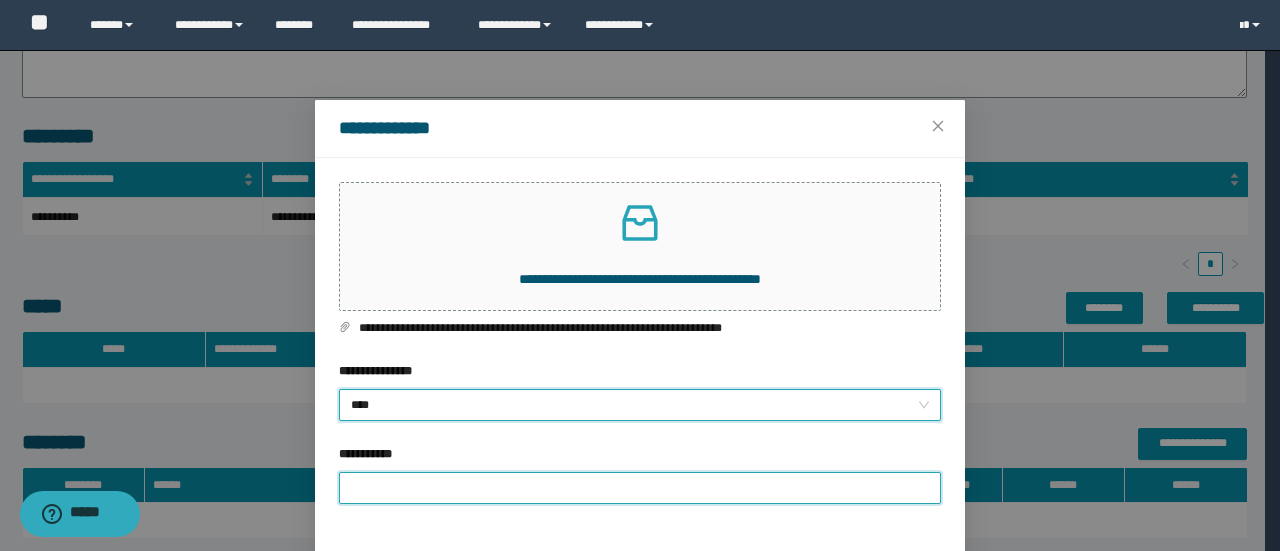 drag, startPoint x: 411, startPoint y: 477, endPoint x: 426, endPoint y: 469, distance: 17 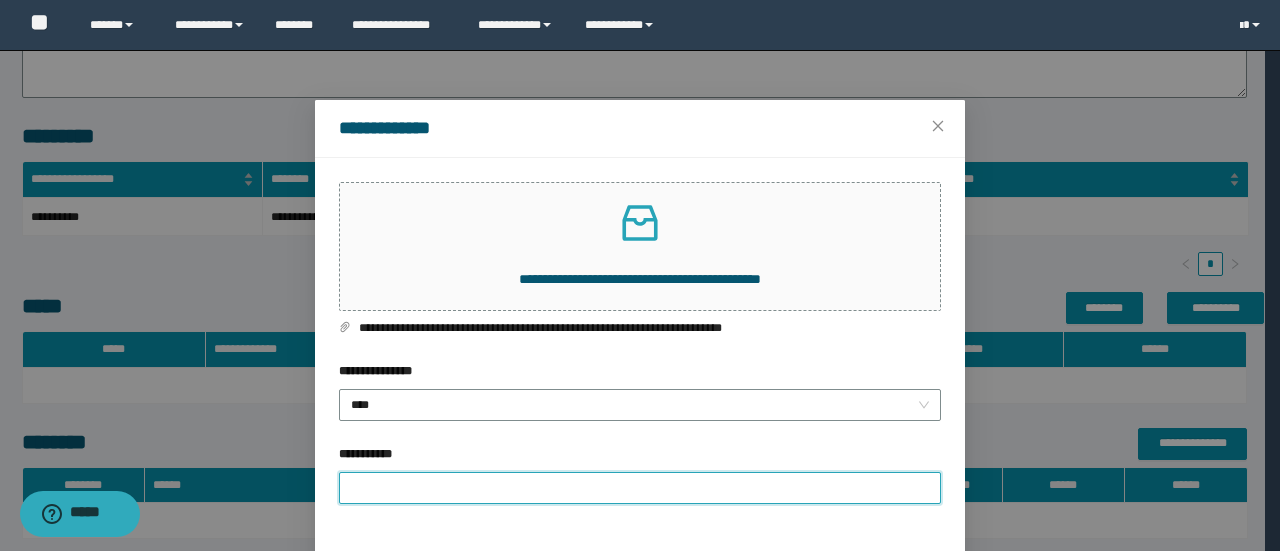 type on "**********" 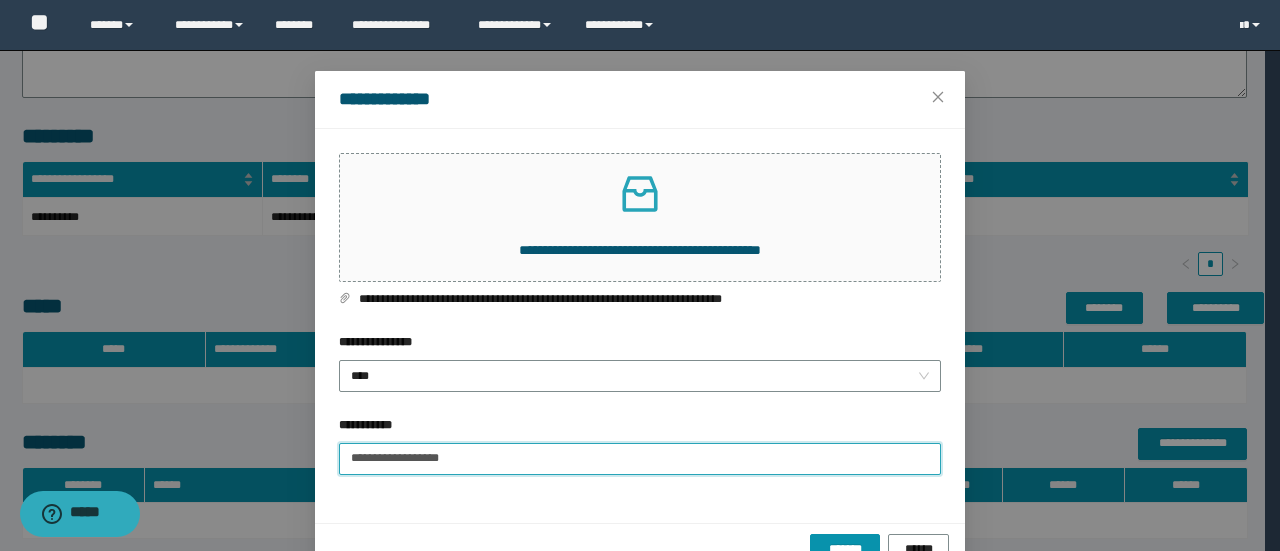 scroll, scrollTop: 75, scrollLeft: 0, axis: vertical 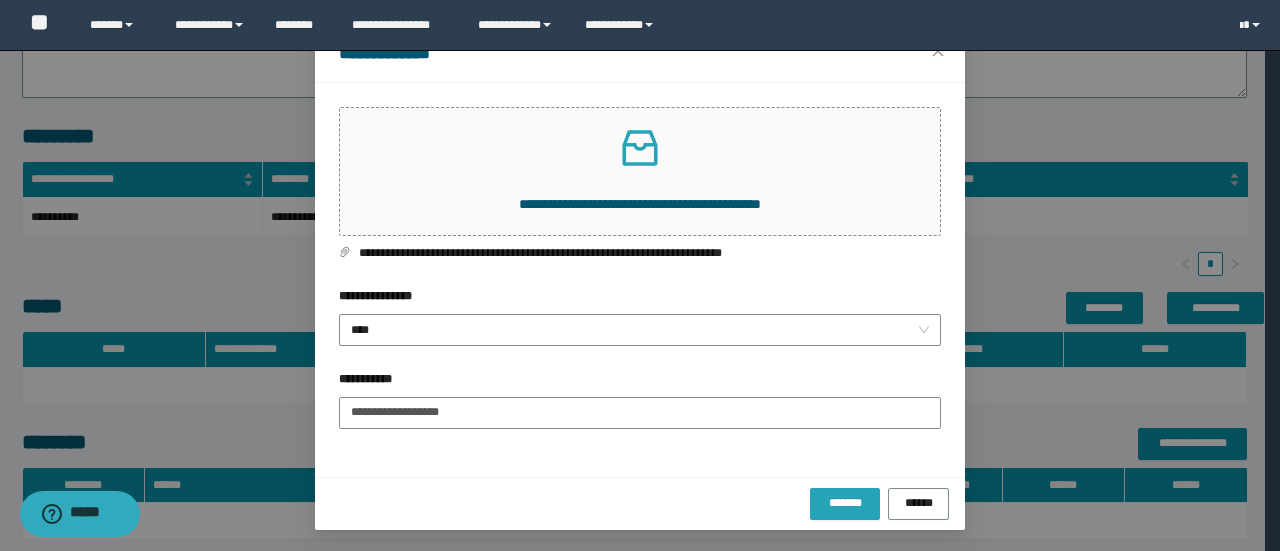 click on "*******" at bounding box center [845, 504] 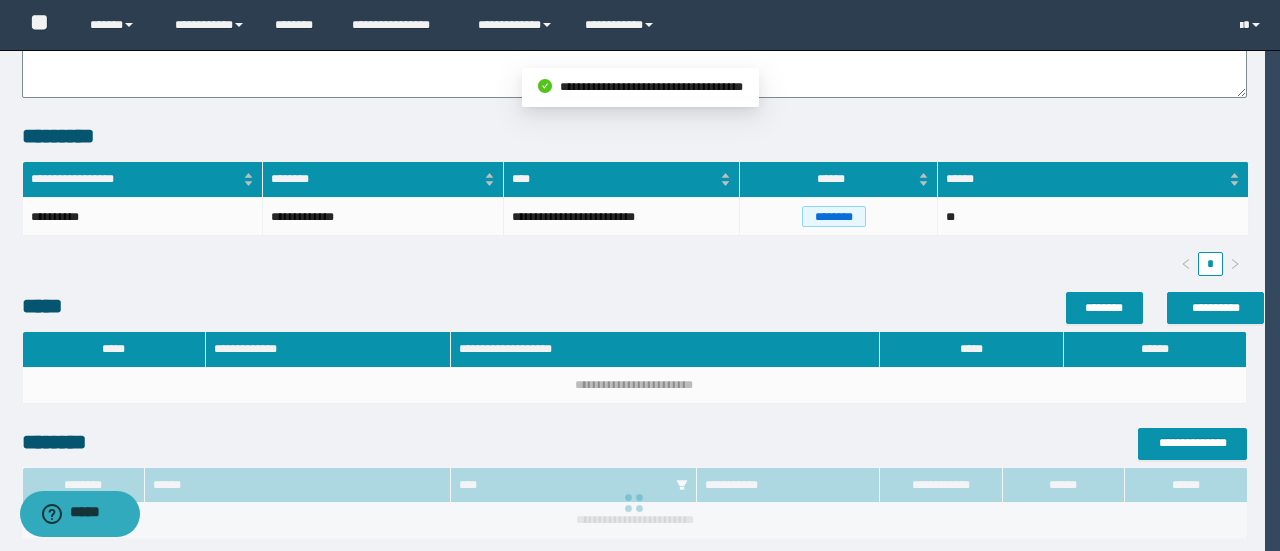 scroll, scrollTop: 8, scrollLeft: 0, axis: vertical 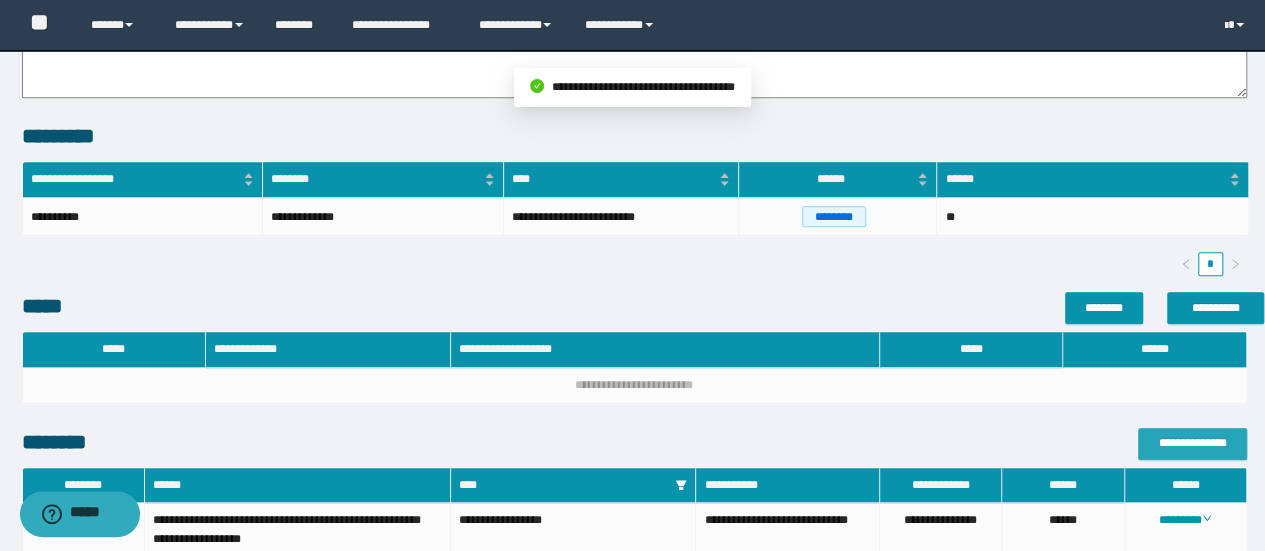 click on "**********" at bounding box center [1192, 443] 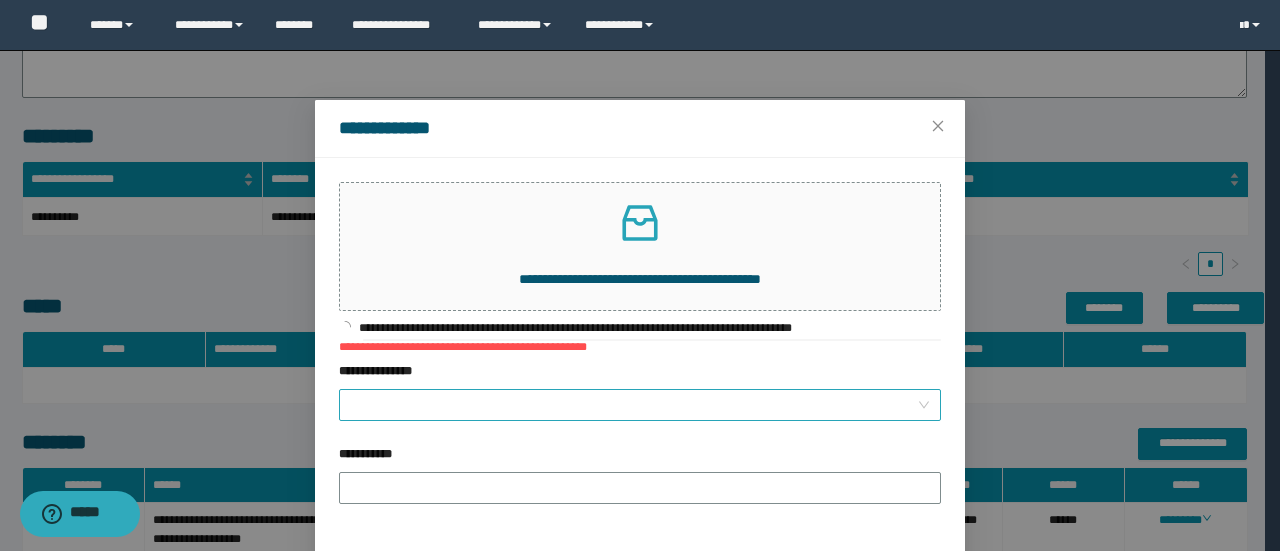 click on "**********" at bounding box center (634, 405) 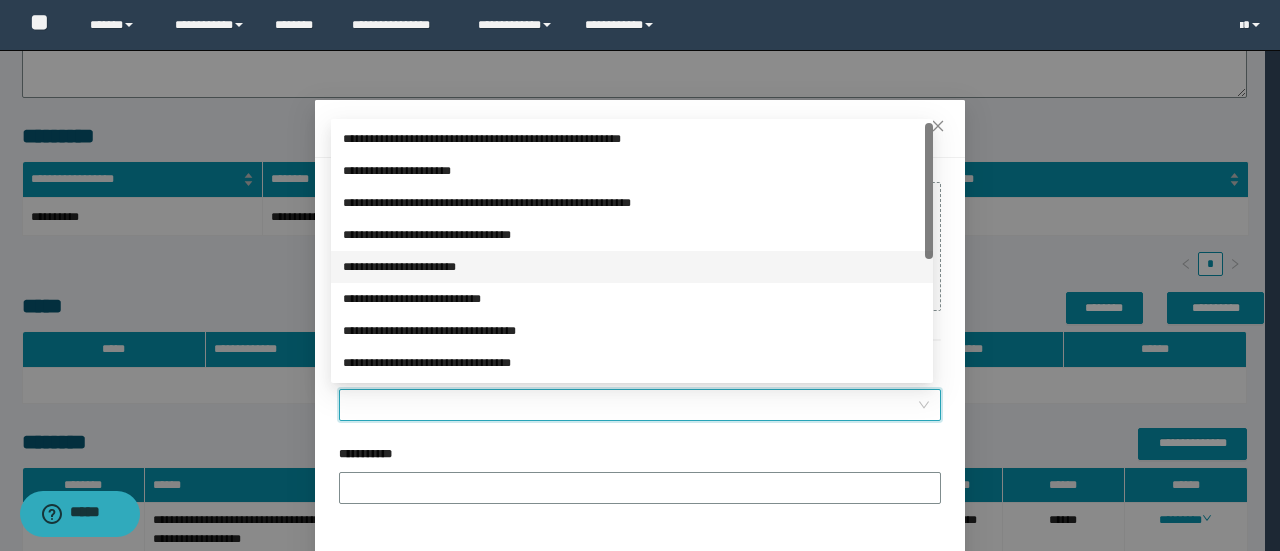 scroll, scrollTop: 224, scrollLeft: 0, axis: vertical 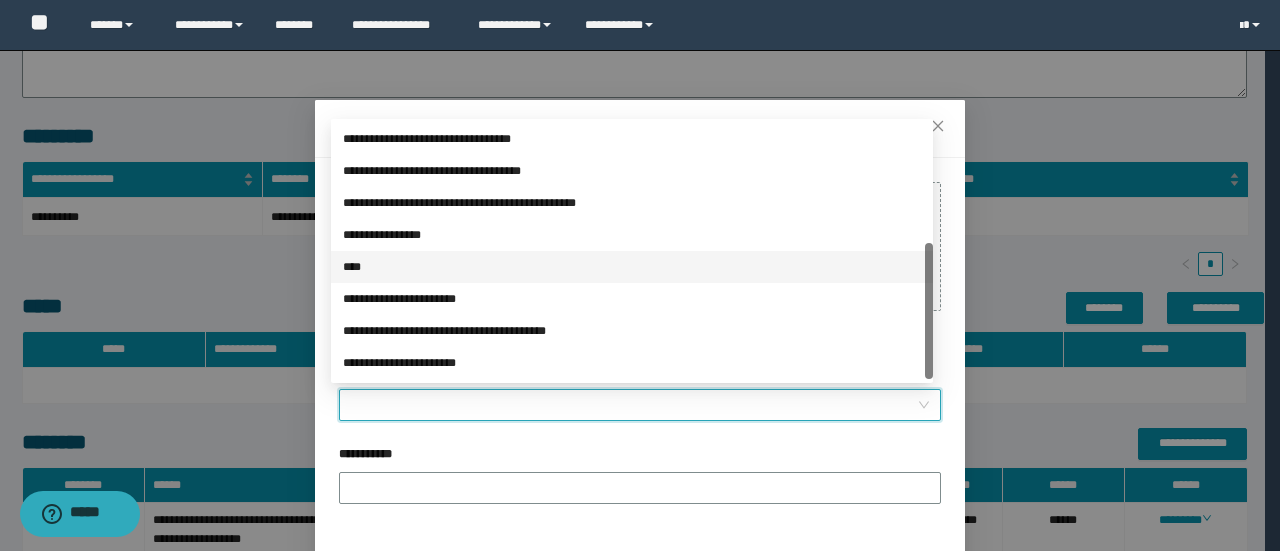 click on "****" at bounding box center (632, 267) 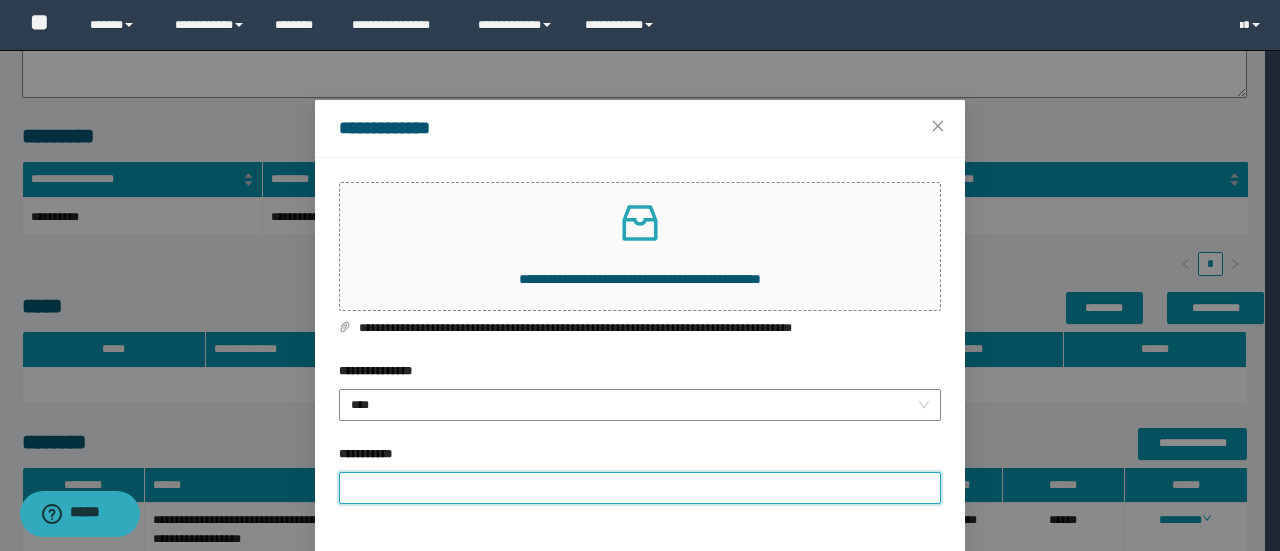 click on "**********" at bounding box center [640, 488] 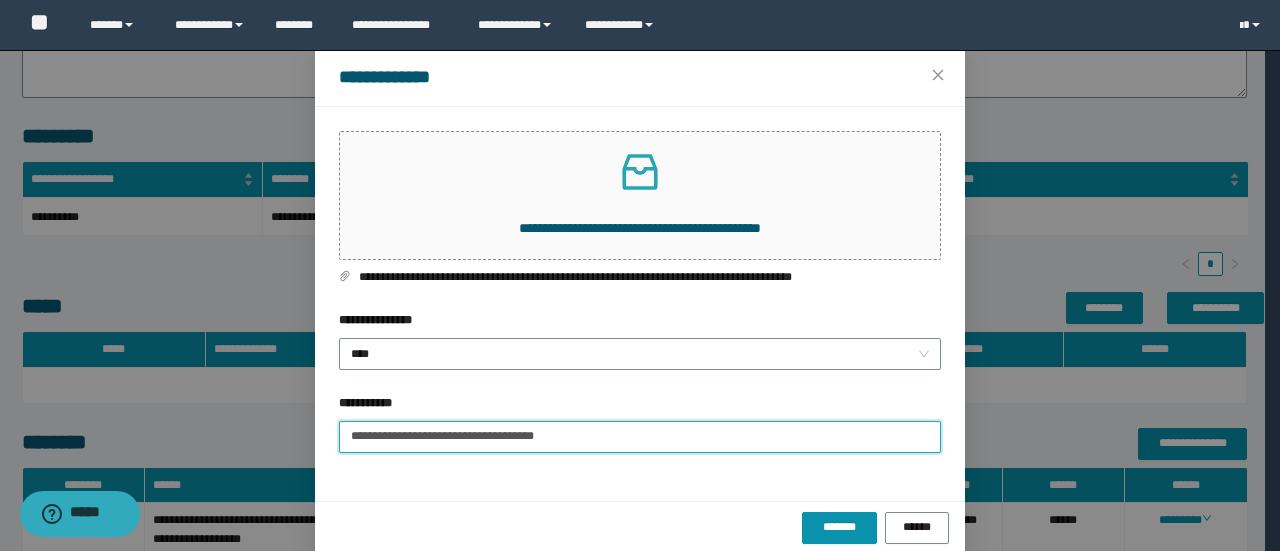 scroll, scrollTop: 75, scrollLeft: 0, axis: vertical 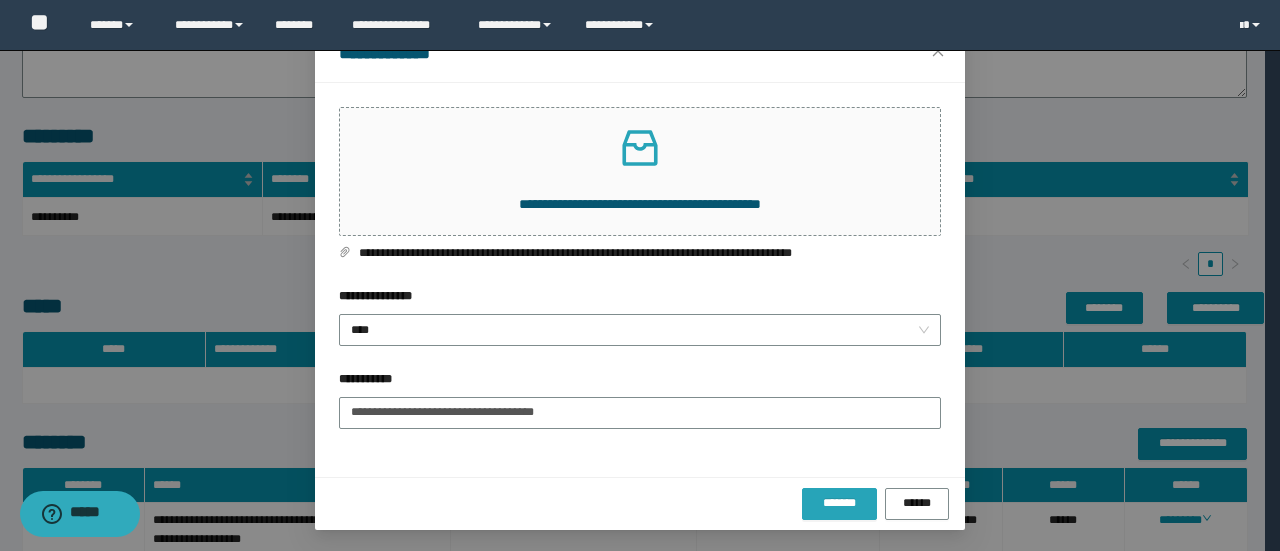 click on "*******" at bounding box center (839, 504) 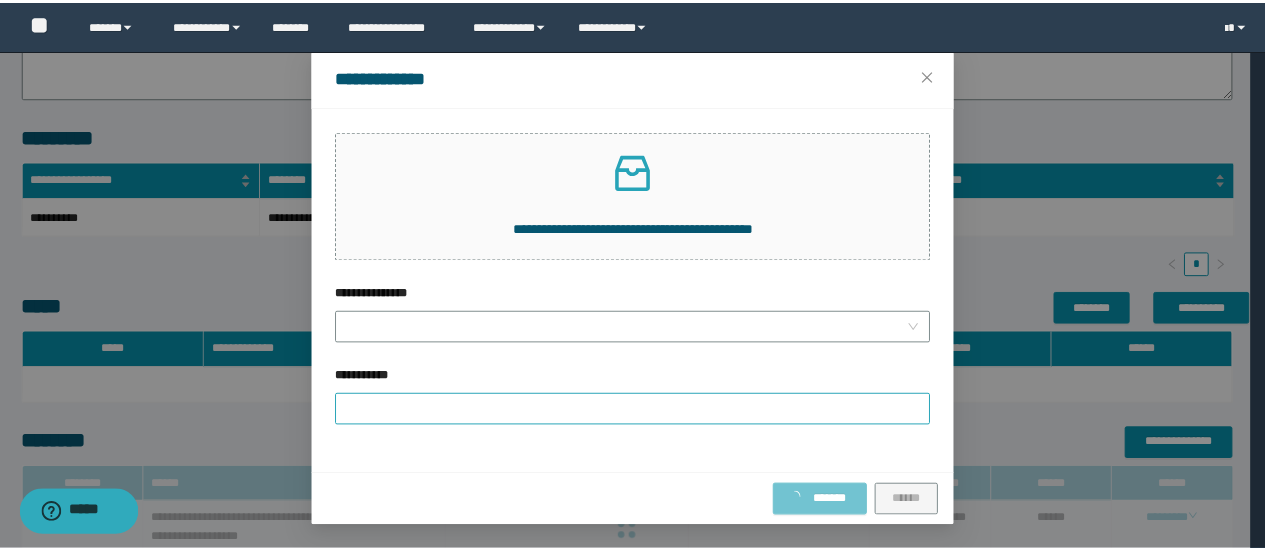 scroll, scrollTop: 0, scrollLeft: 0, axis: both 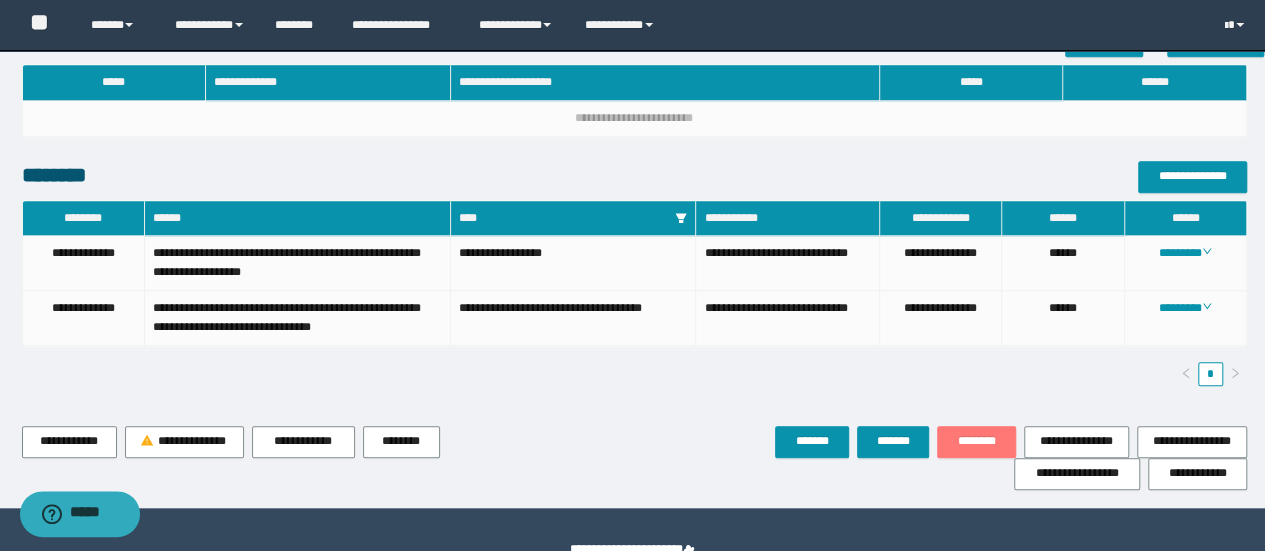 click on "********" at bounding box center (976, 441) 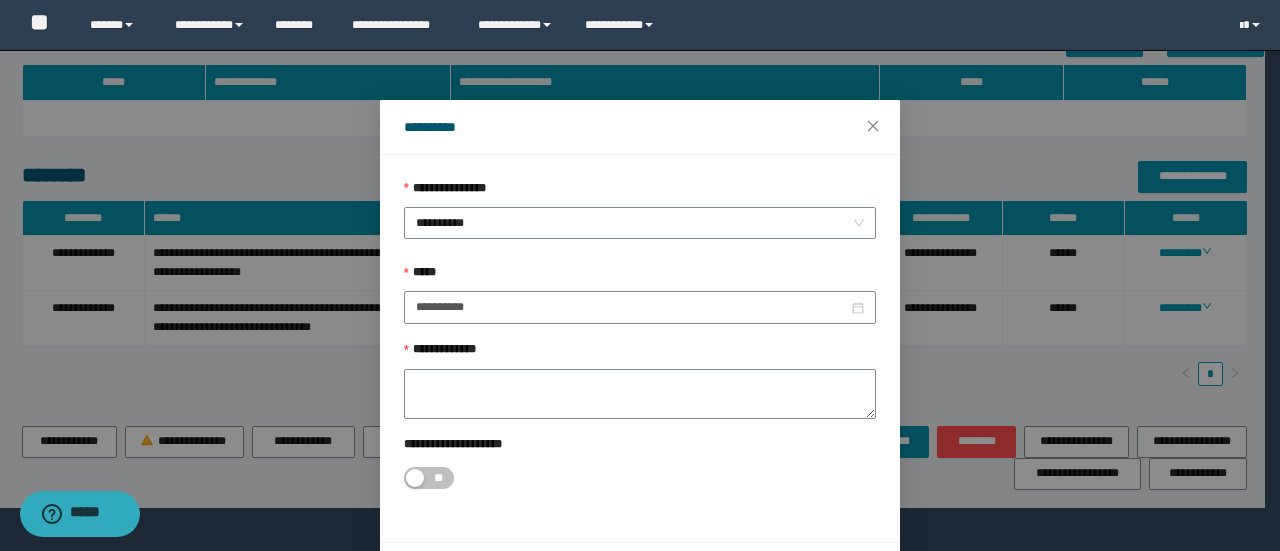 click on "**********" at bounding box center (640, 193) 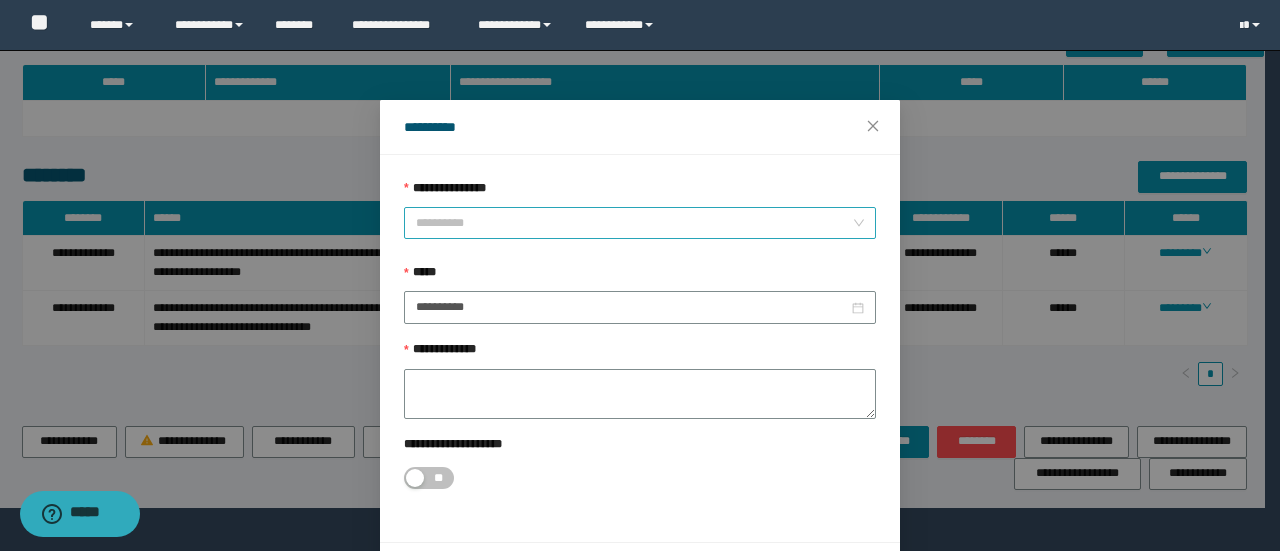click on "**********" at bounding box center (640, 223) 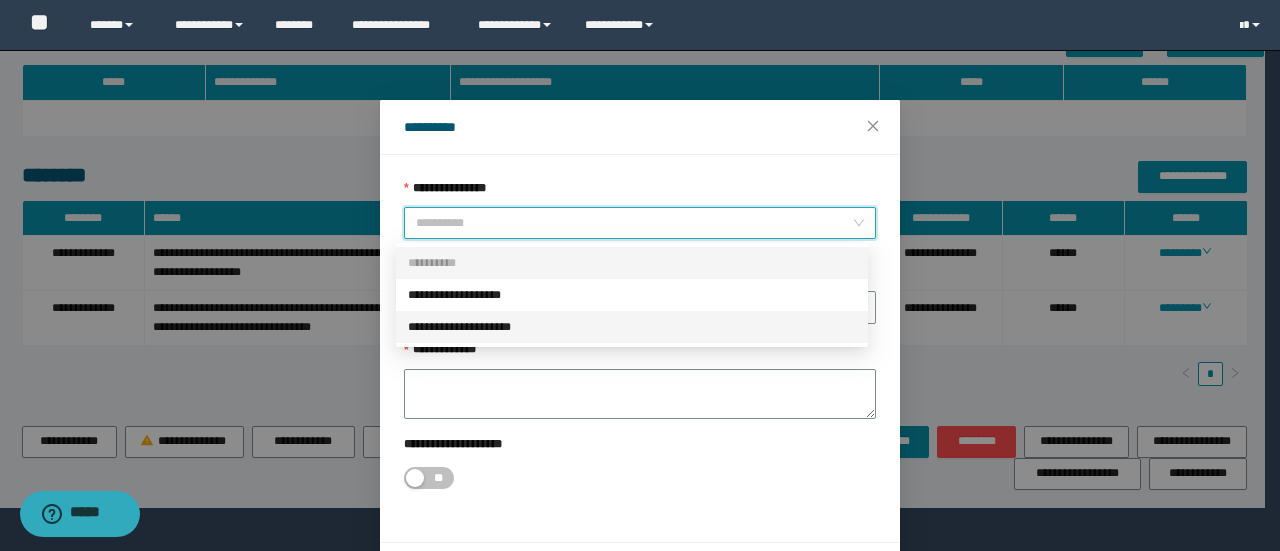 click on "**********" at bounding box center (632, 327) 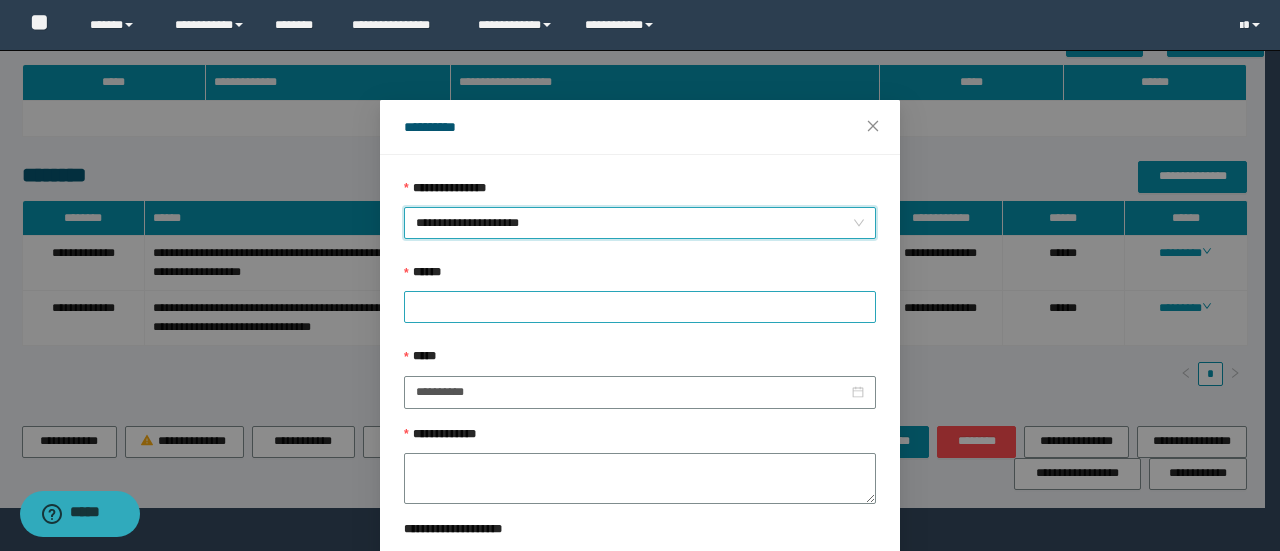 click at bounding box center (640, 307) 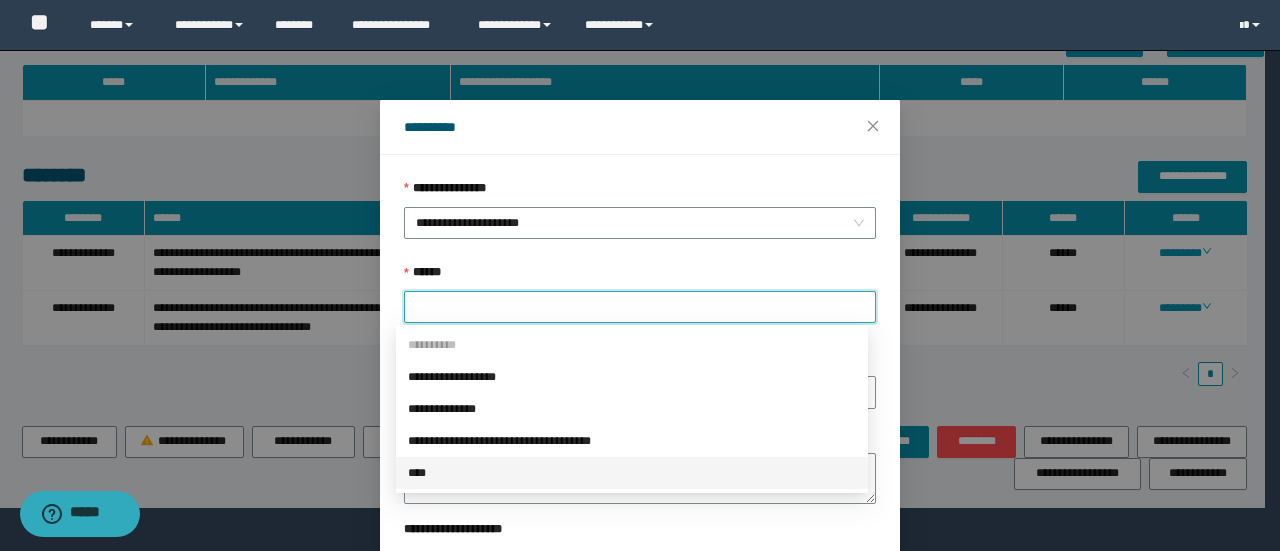 click on "****" at bounding box center [632, 473] 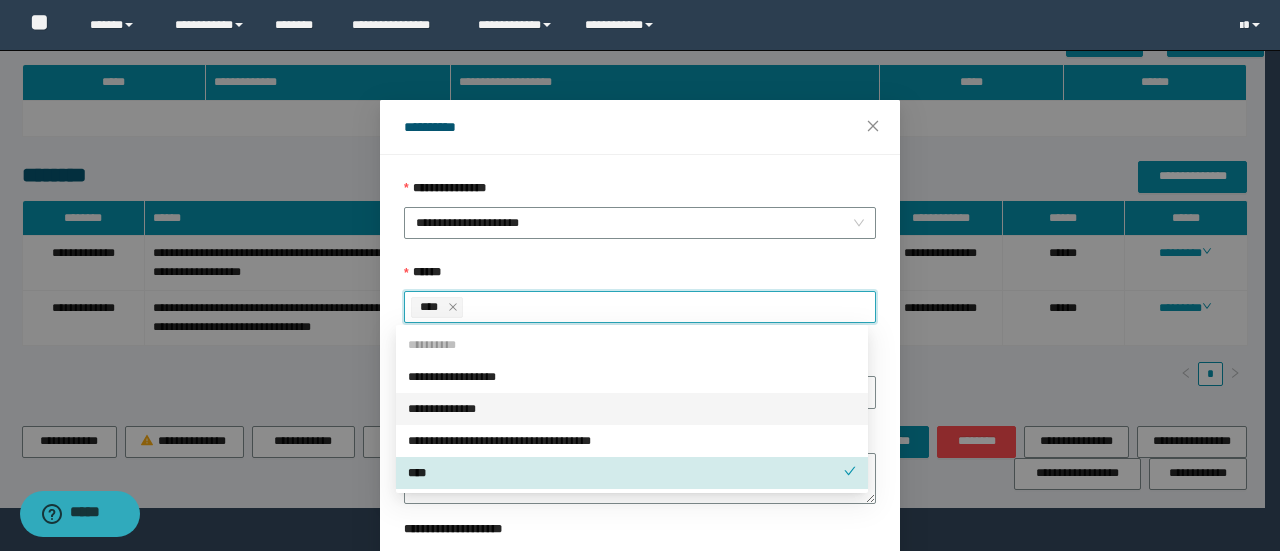 click on "**********" at bounding box center [640, 378] 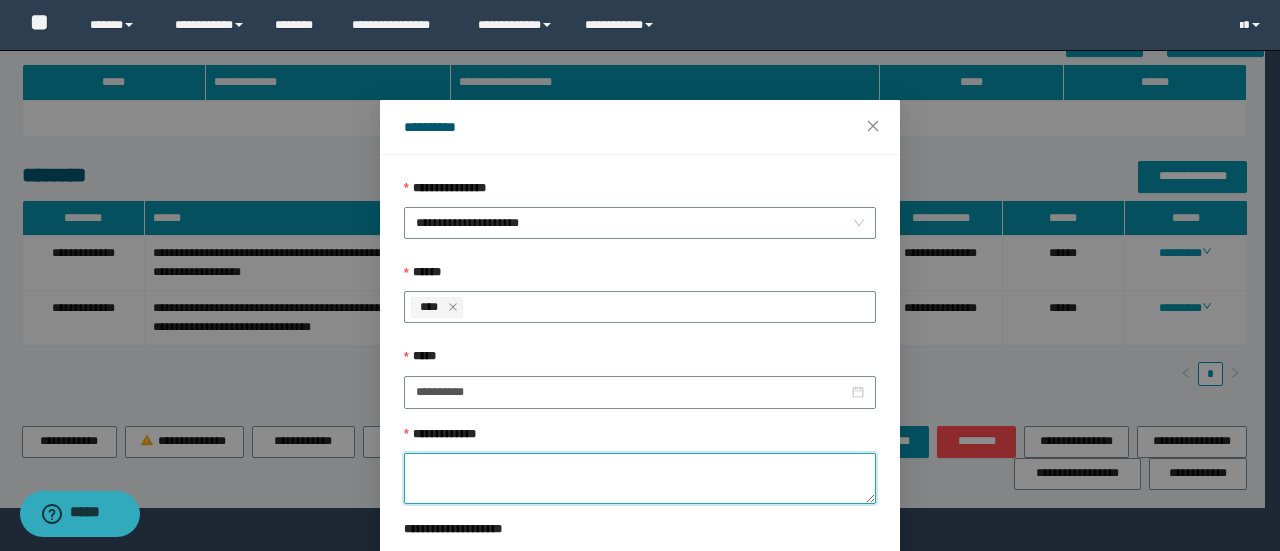 click on "**********" at bounding box center (640, 478) 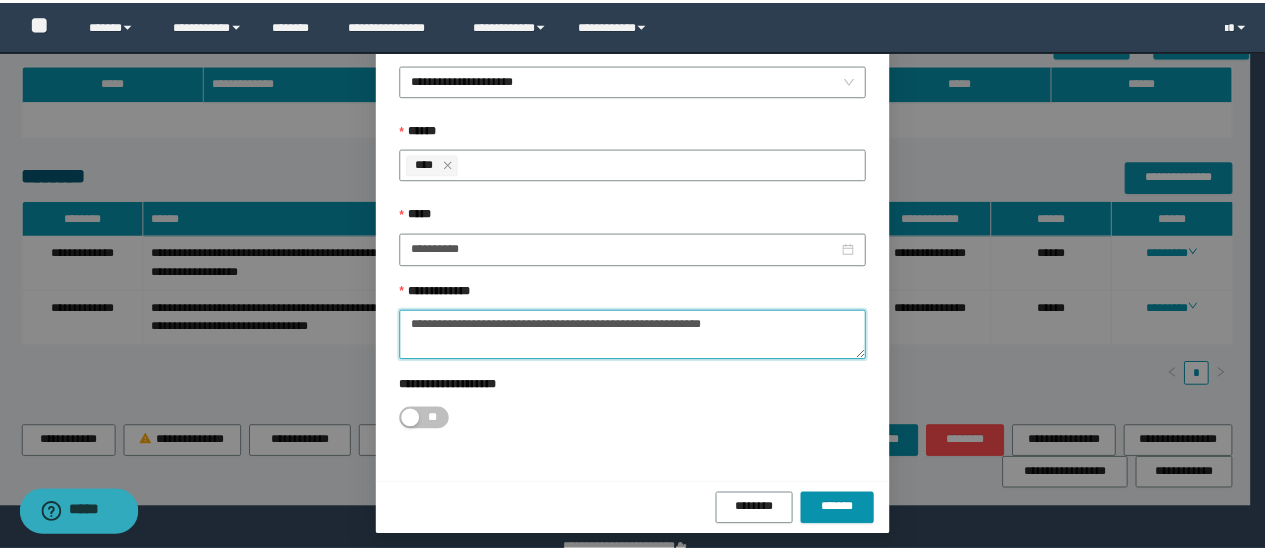 scroll, scrollTop: 146, scrollLeft: 0, axis: vertical 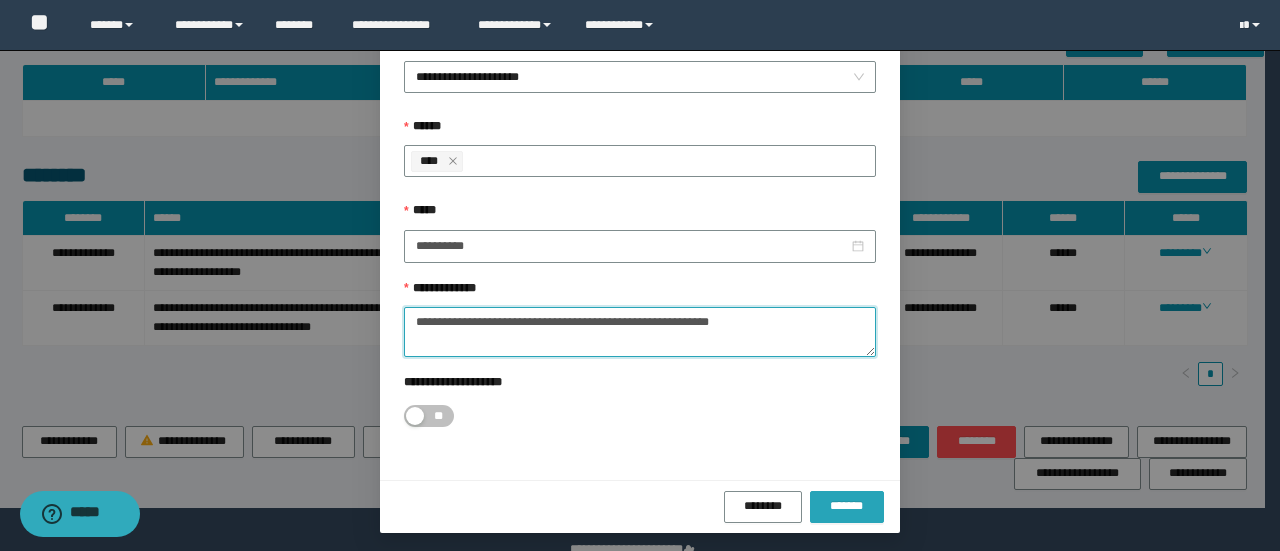 type on "**********" 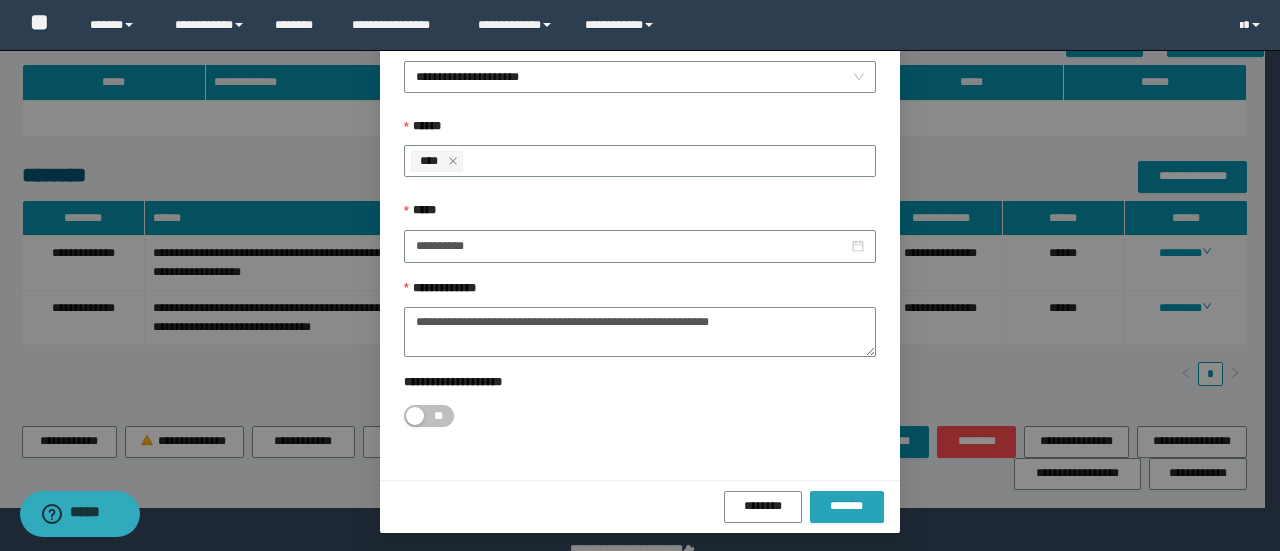 click on "*******" at bounding box center (847, 506) 